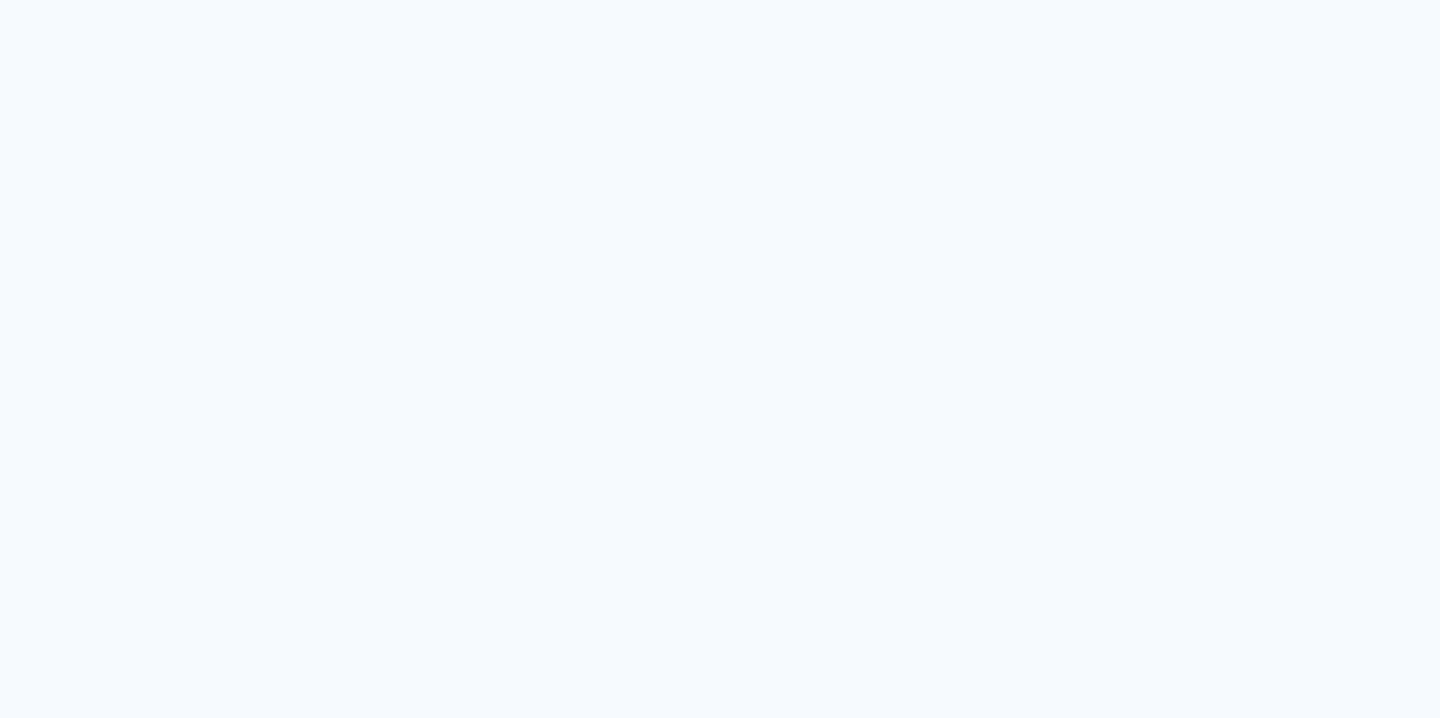 scroll, scrollTop: 0, scrollLeft: 0, axis: both 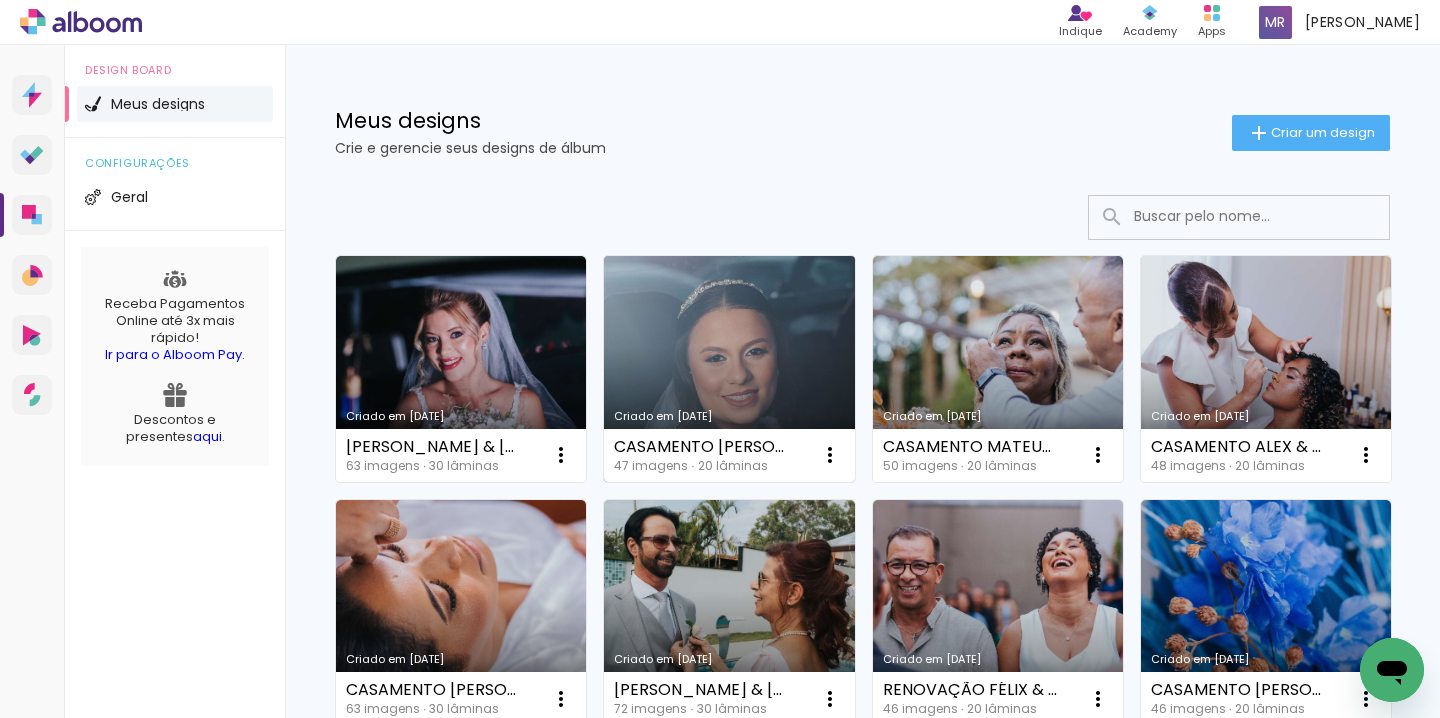 click on "Criado em [DATE]" at bounding box center (729, 369) 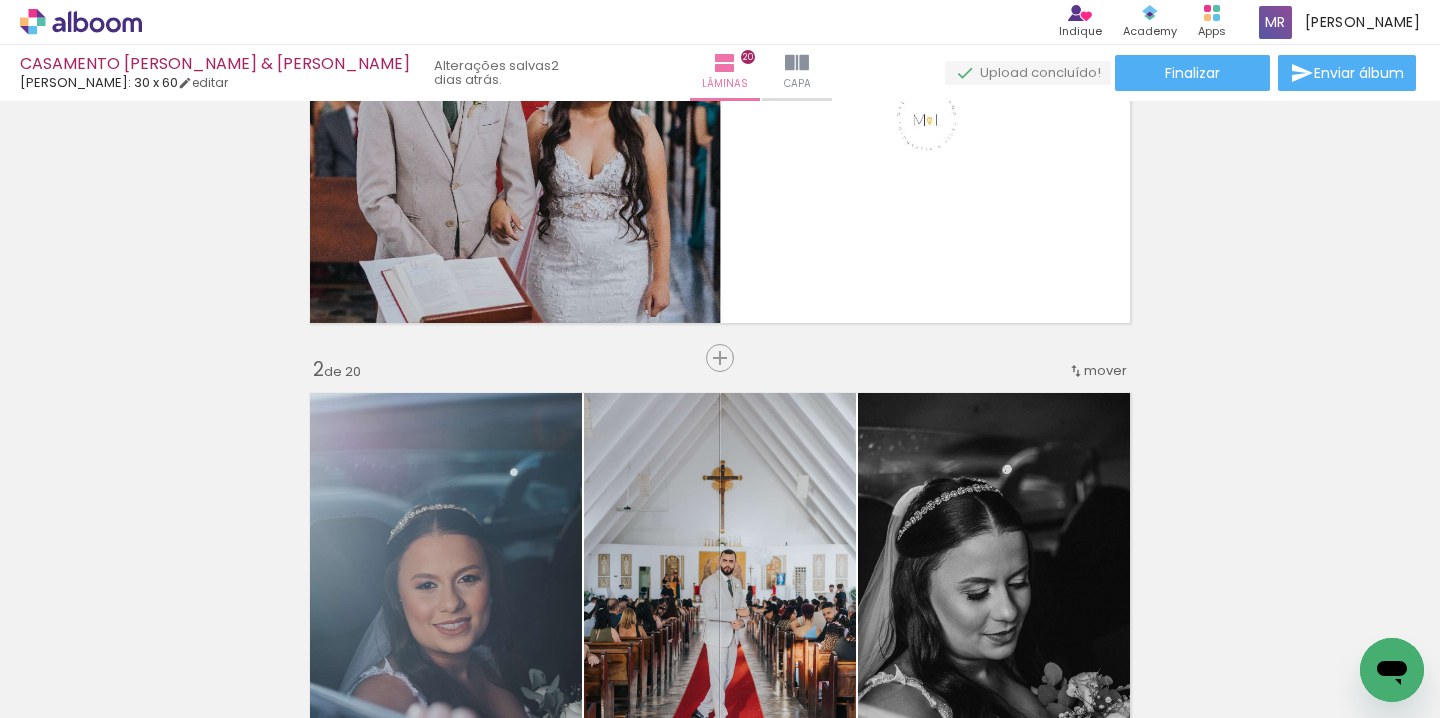 scroll, scrollTop: 0, scrollLeft: 0, axis: both 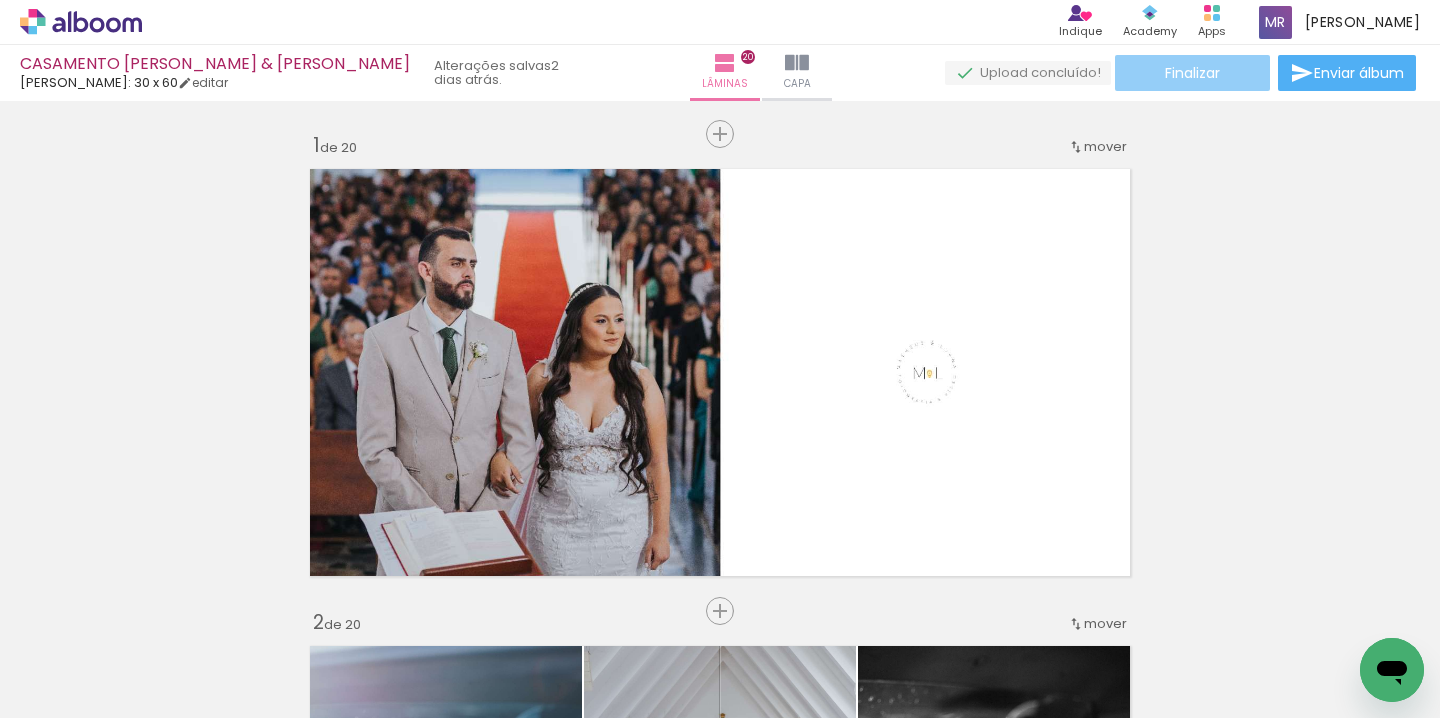 click on "Finalizar" 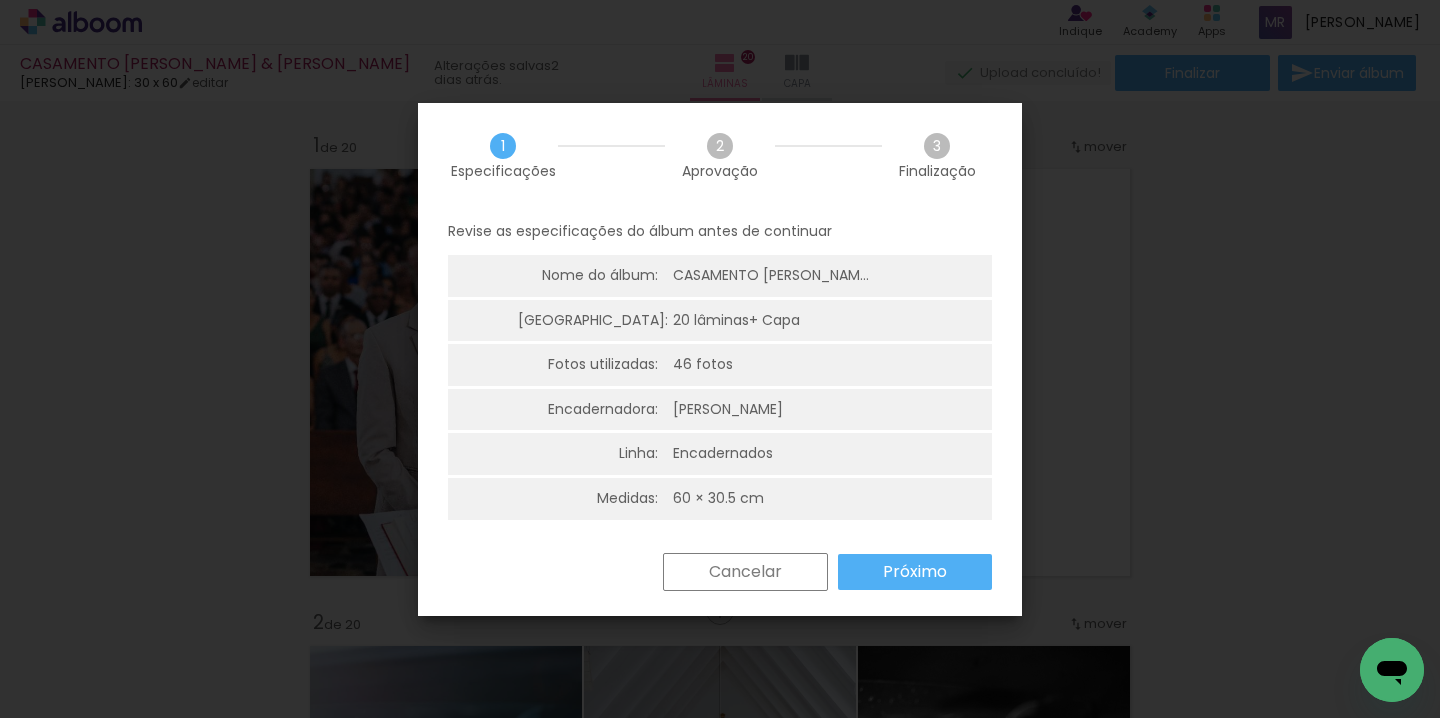 click on "Cancelar" at bounding box center [745, 572] 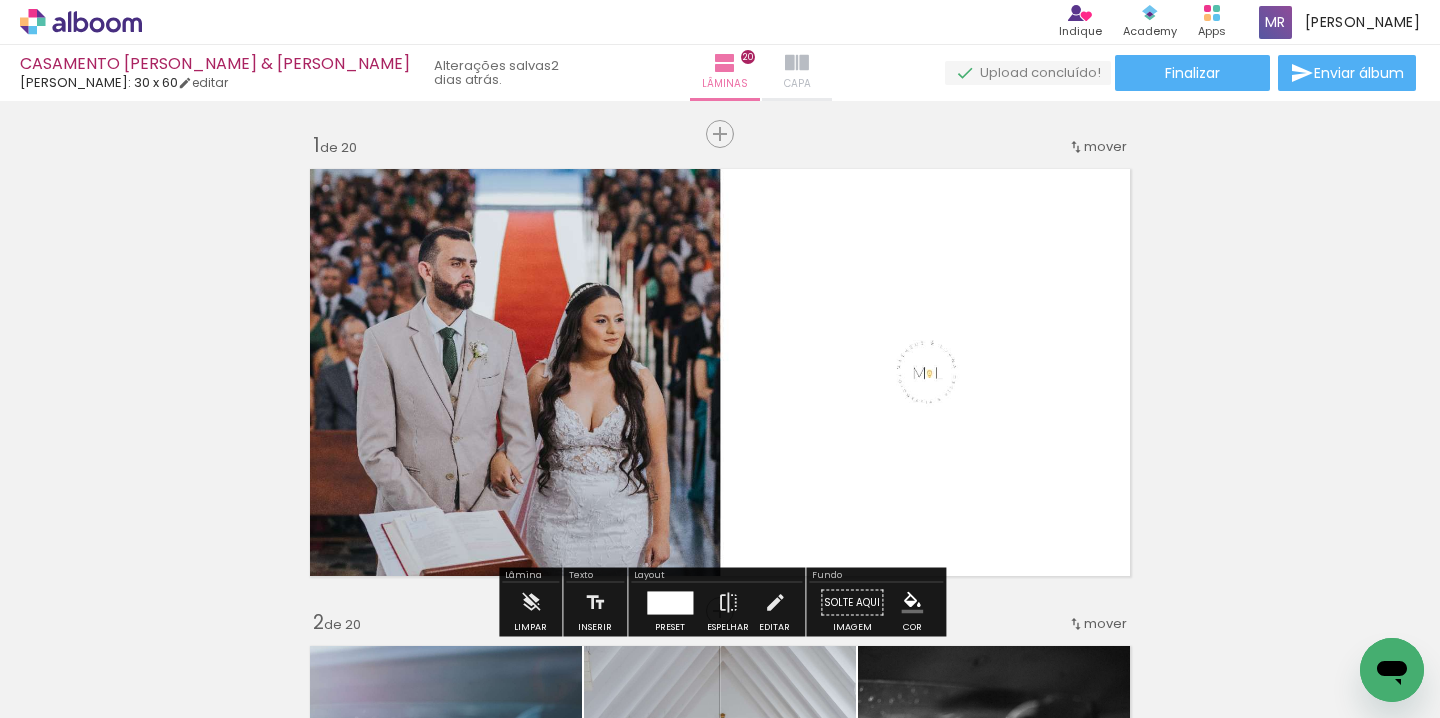 click on "Capa" at bounding box center (797, 73) 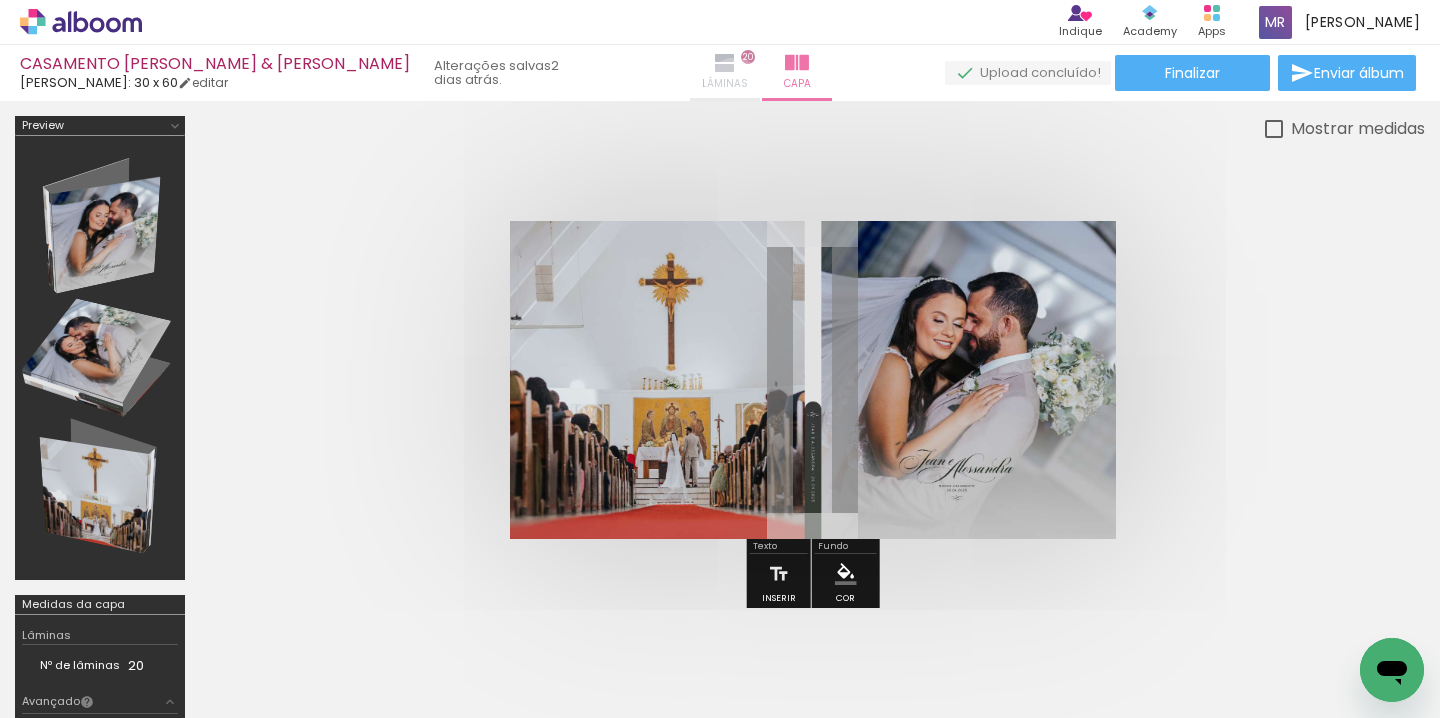 click on "Lâminas" at bounding box center (725, 84) 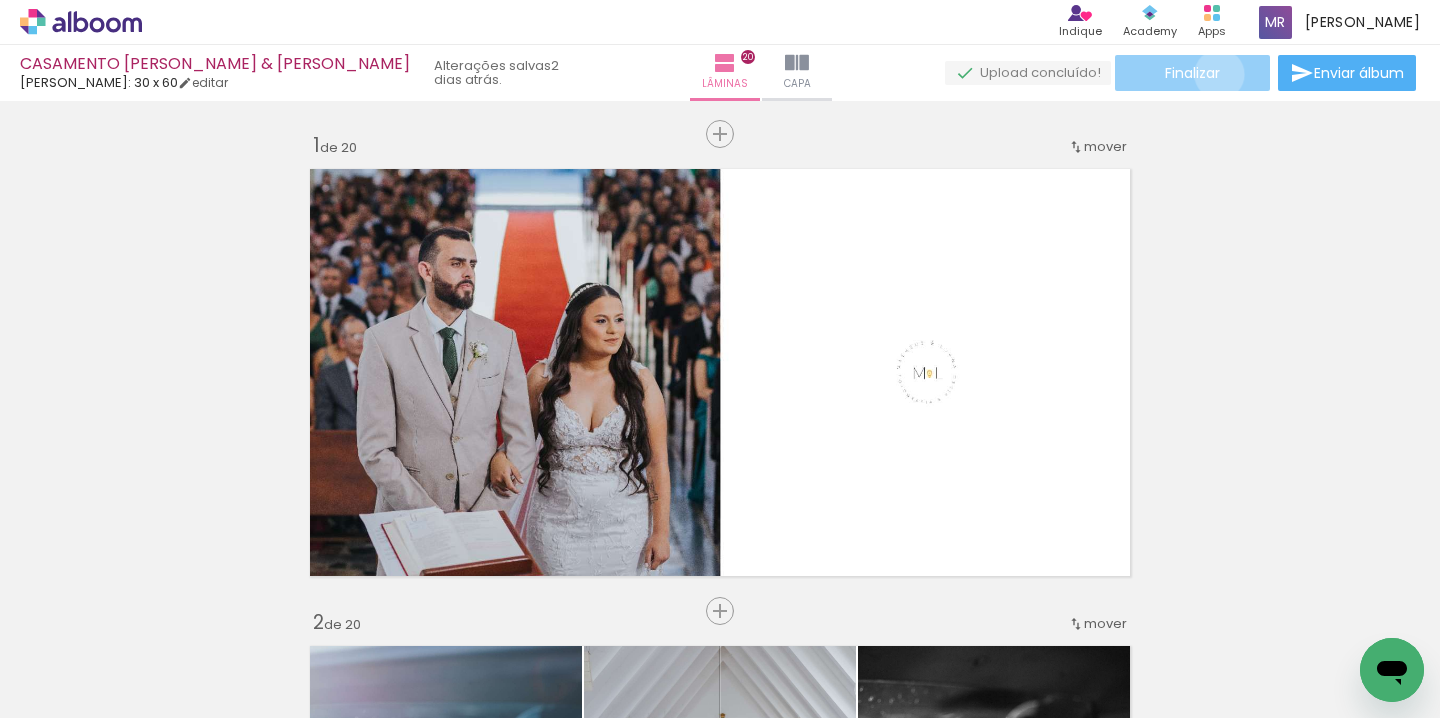 click on "Finalizar" 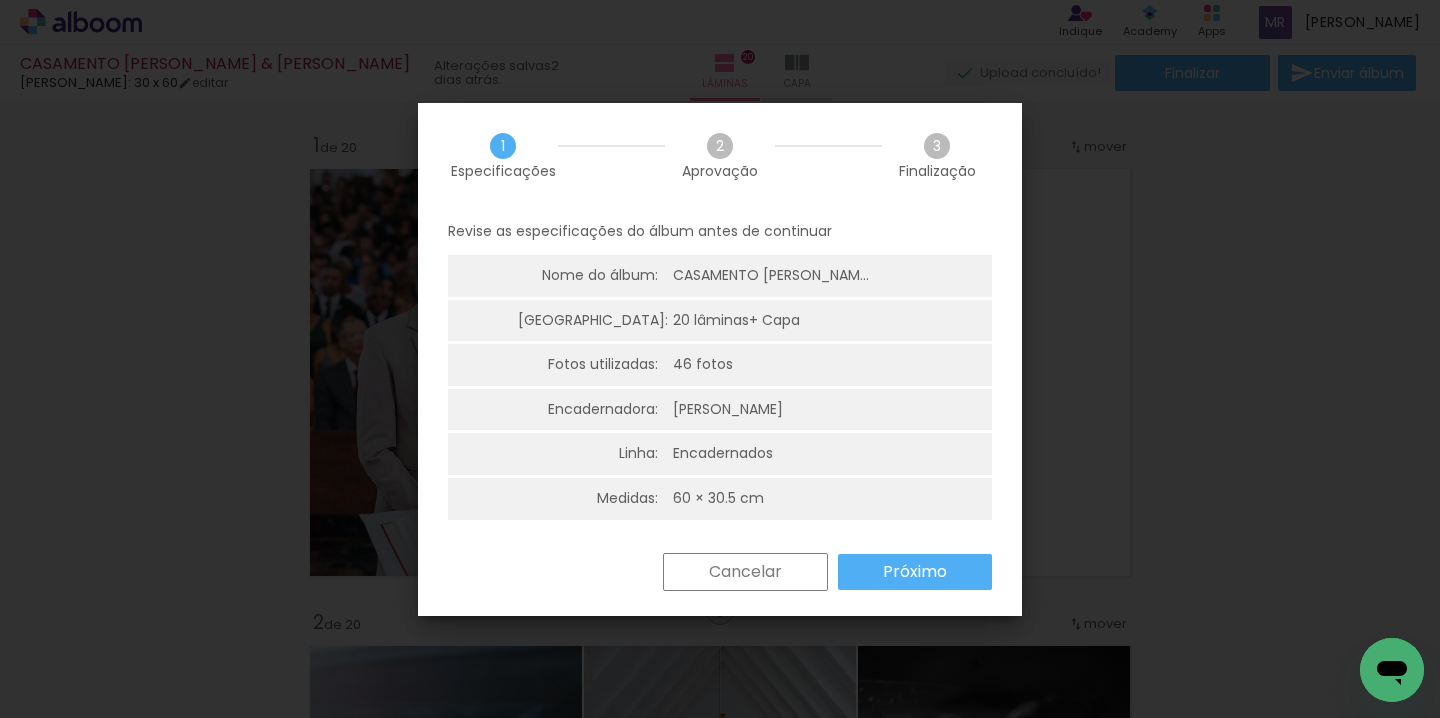 click on "Próximo" at bounding box center (0, 0) 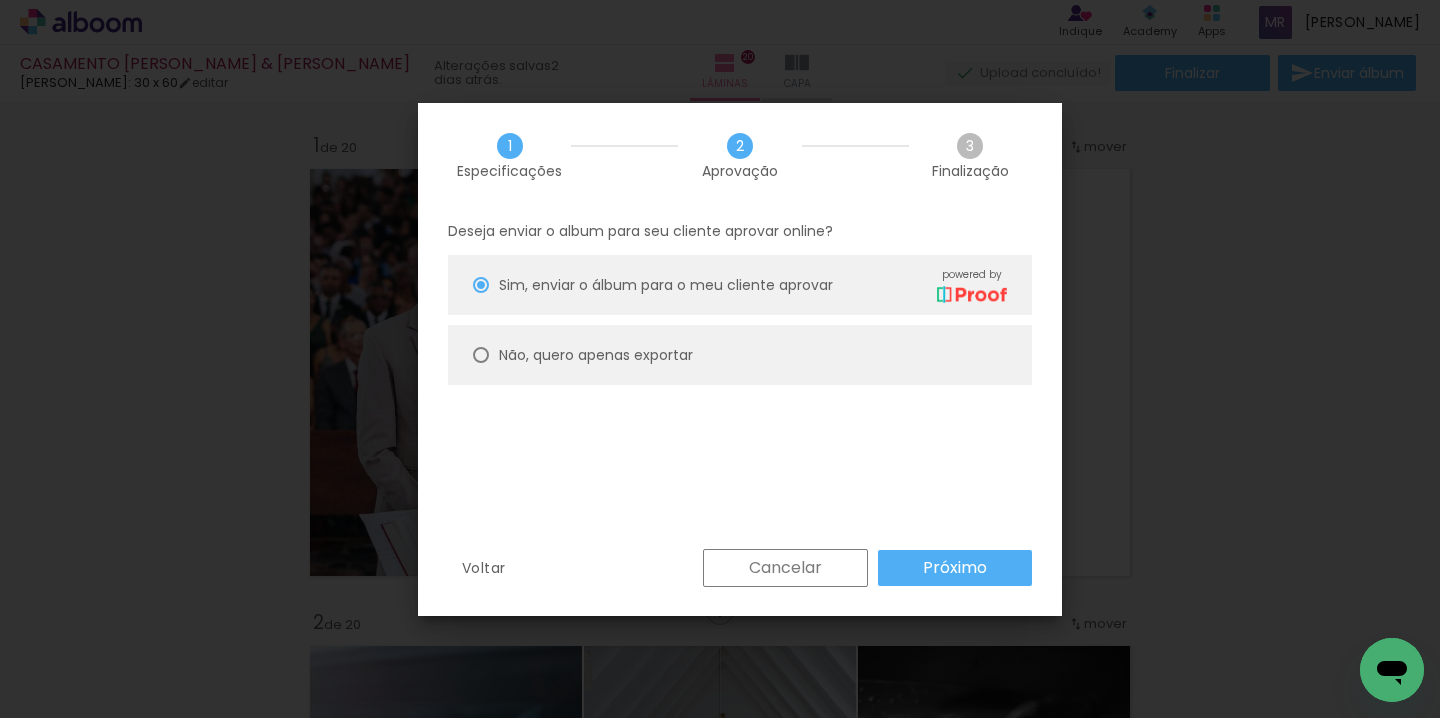 click at bounding box center (481, 285) 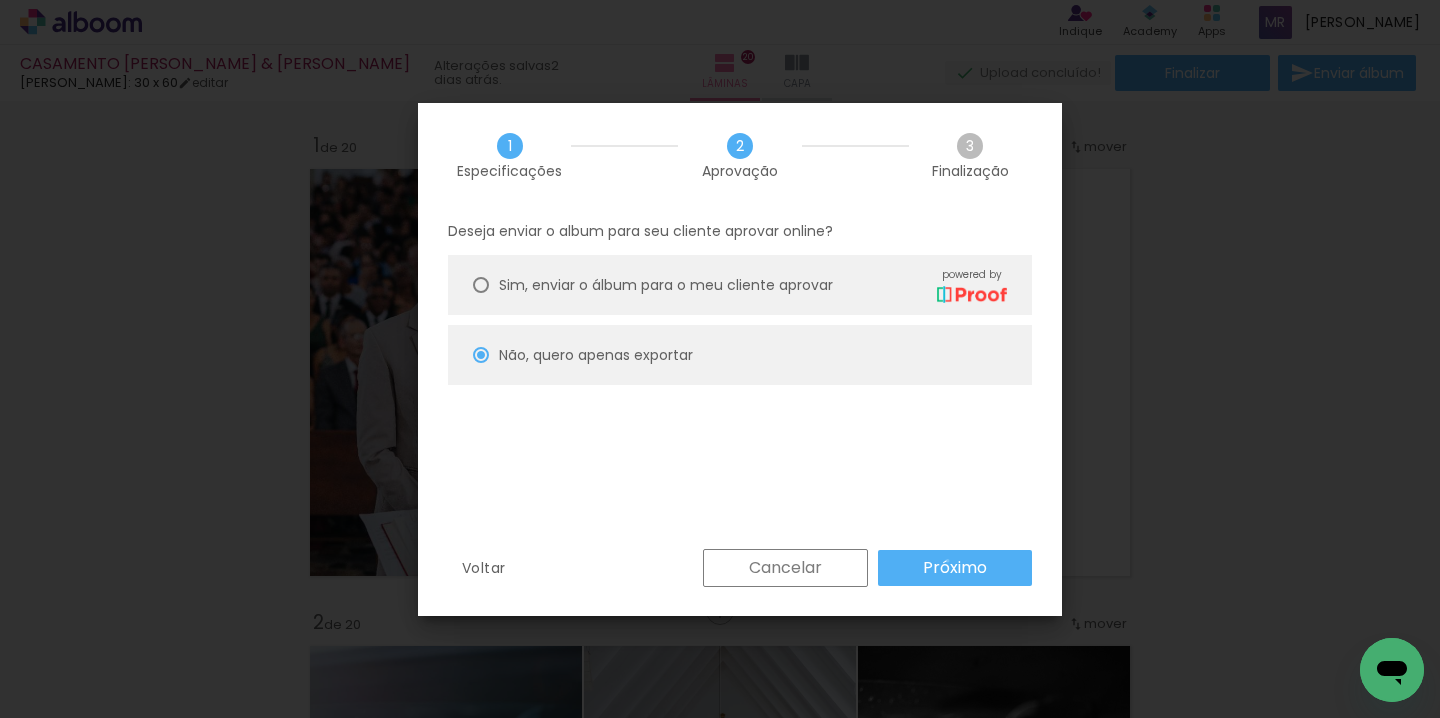 click on "Próximo" at bounding box center (0, 0) 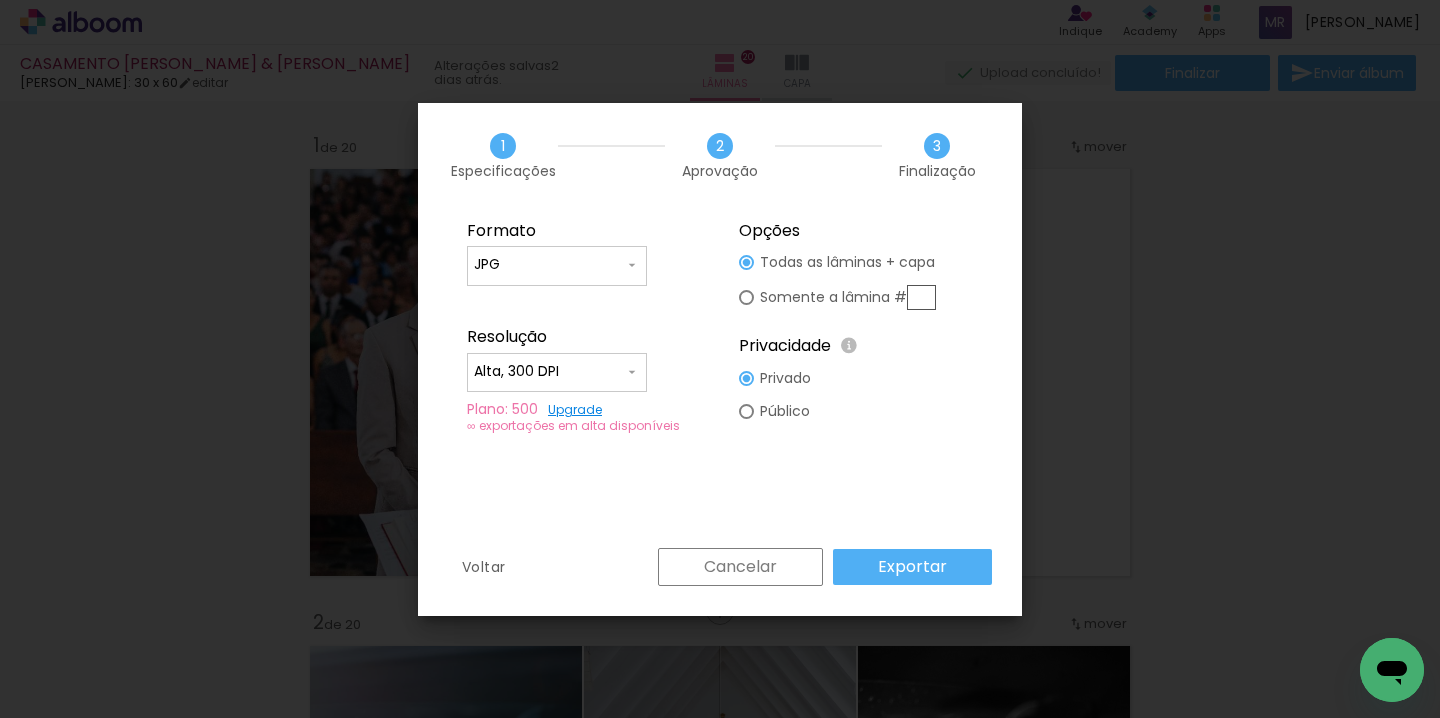 click on "Exportar" at bounding box center (912, 567) 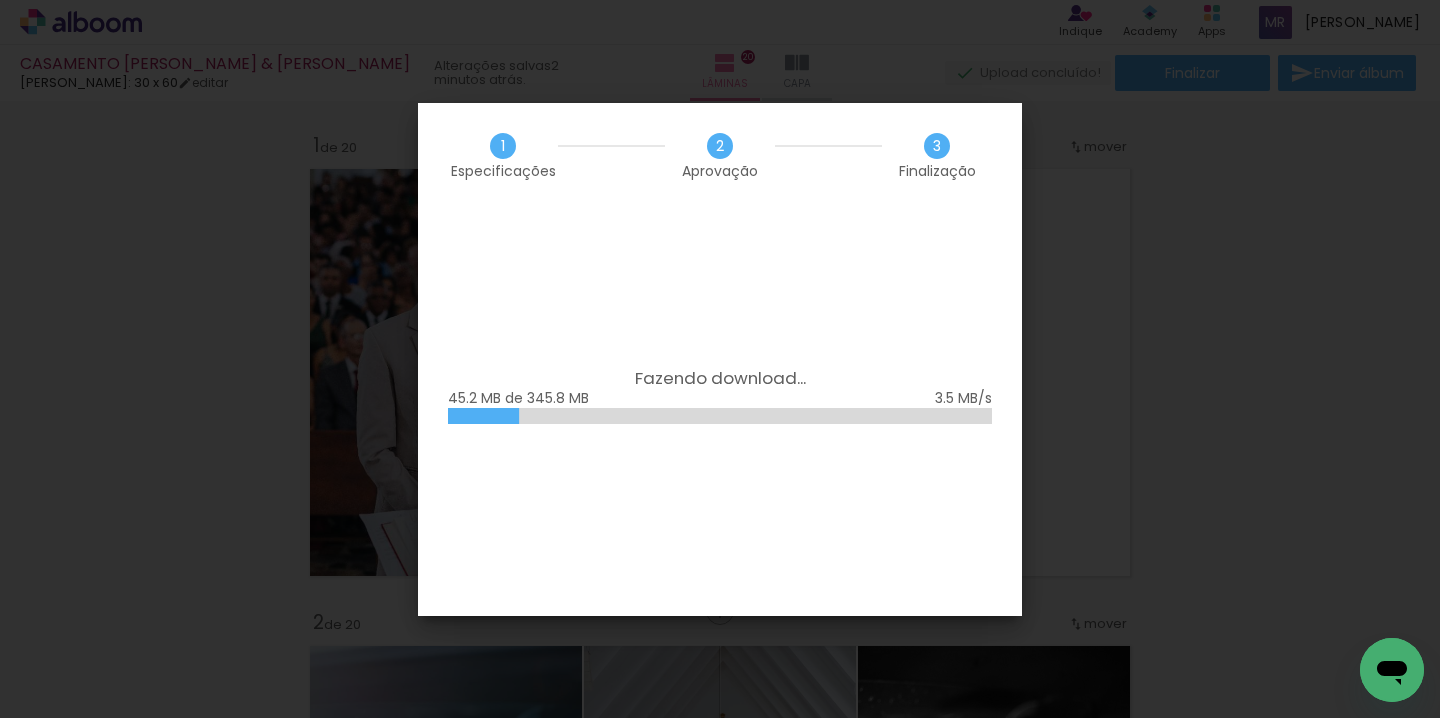 scroll, scrollTop: 0, scrollLeft: 0, axis: both 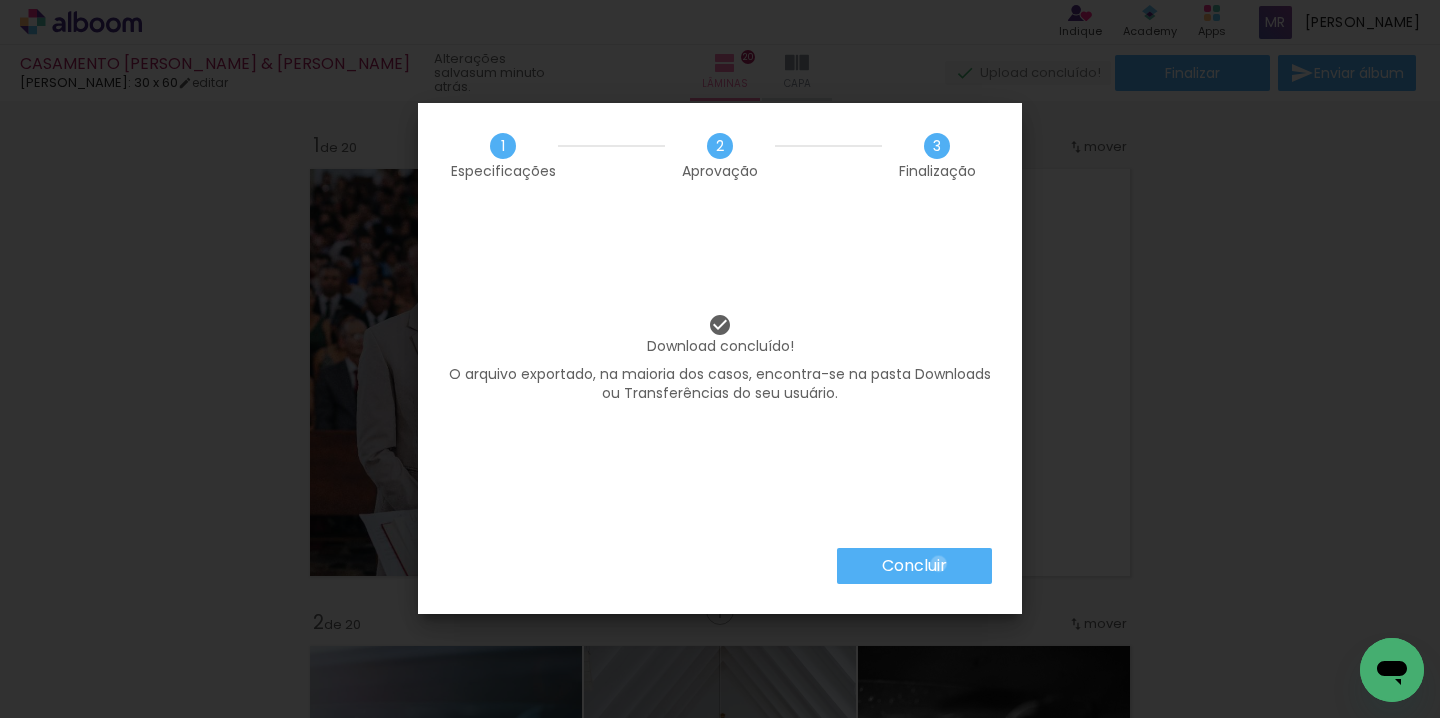click on "Concluir" at bounding box center [0, 0] 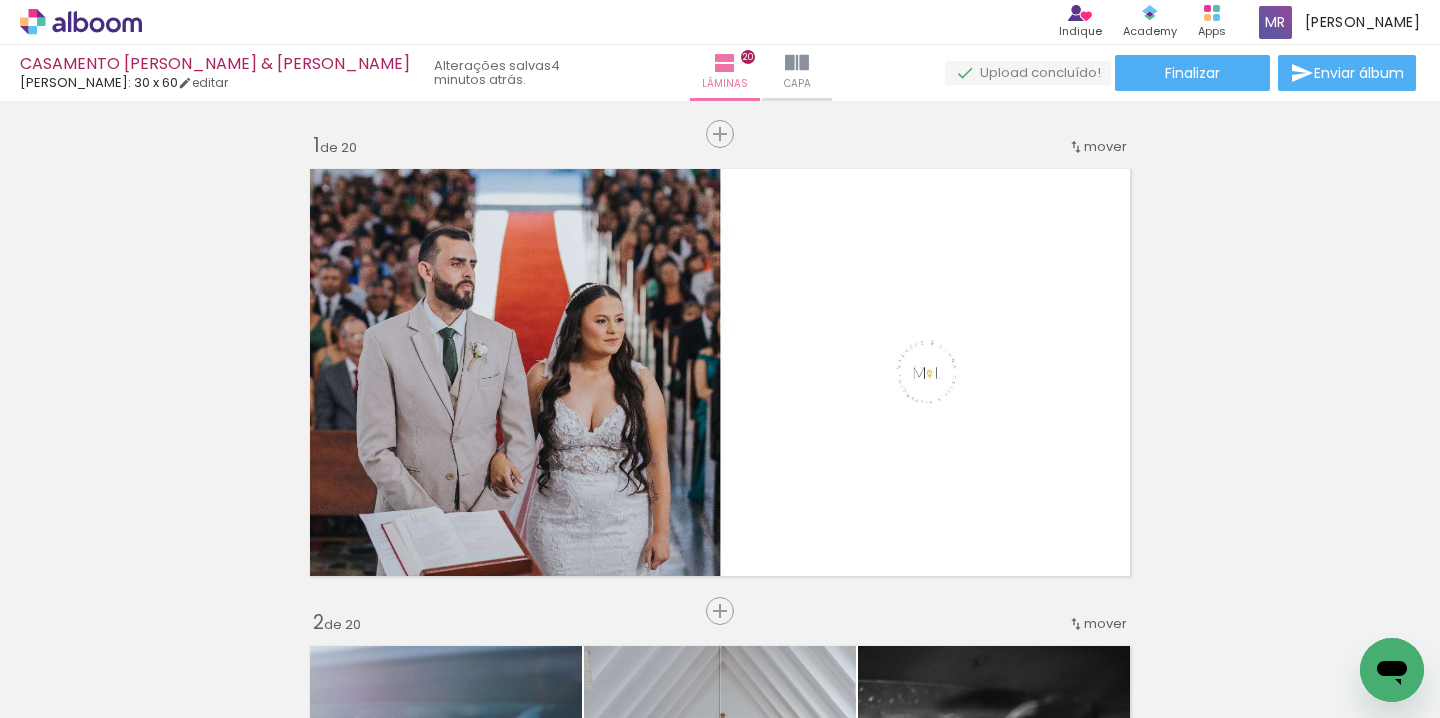 scroll, scrollTop: 0, scrollLeft: 0, axis: both 